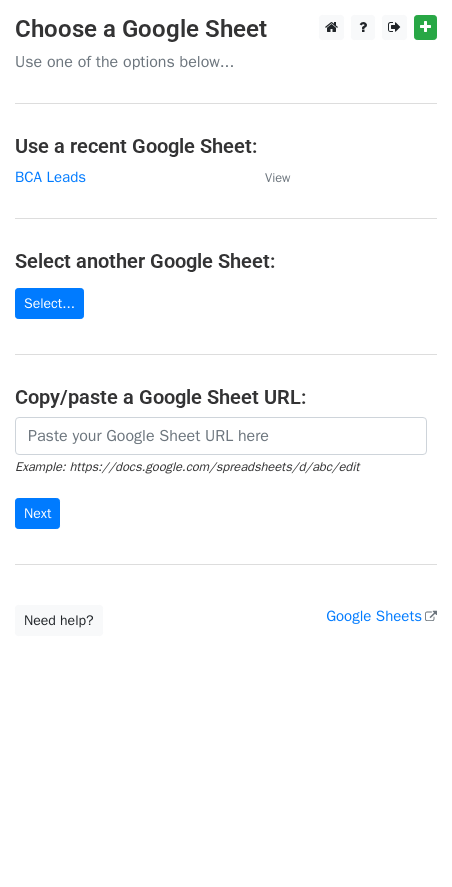 scroll, scrollTop: 0, scrollLeft: 0, axis: both 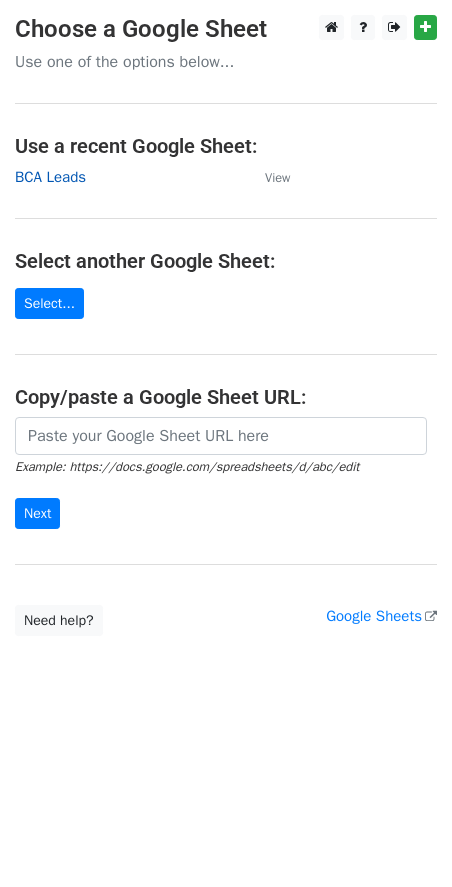 click on "BCA Leads" at bounding box center [50, 177] 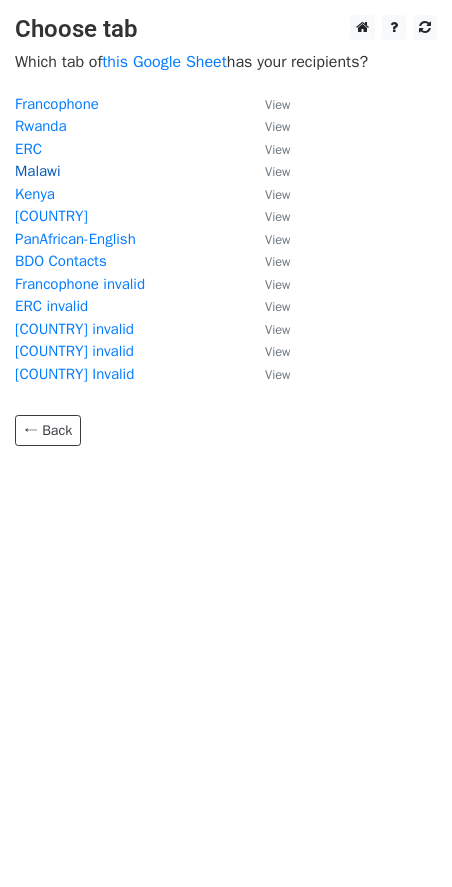 scroll, scrollTop: 0, scrollLeft: 0, axis: both 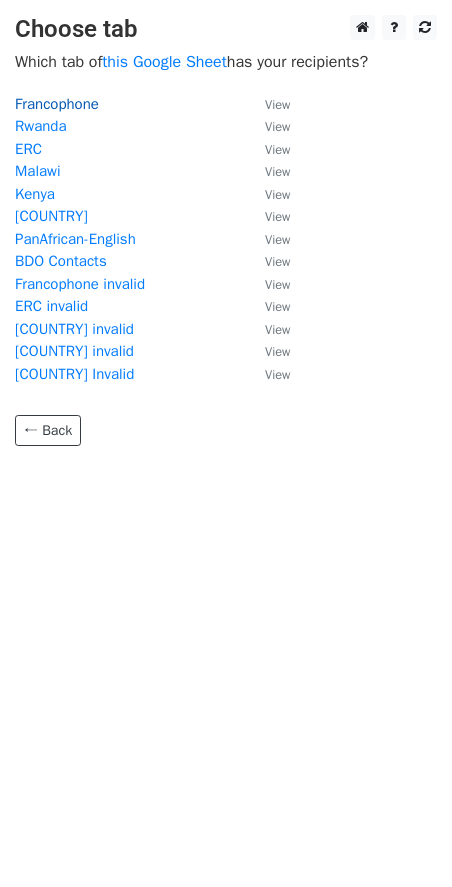click on "Francophone" at bounding box center [57, 104] 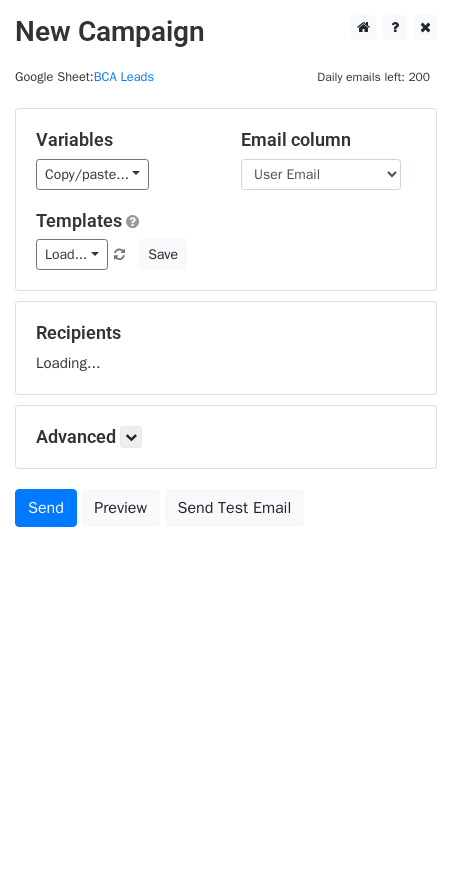 scroll, scrollTop: 0, scrollLeft: 0, axis: both 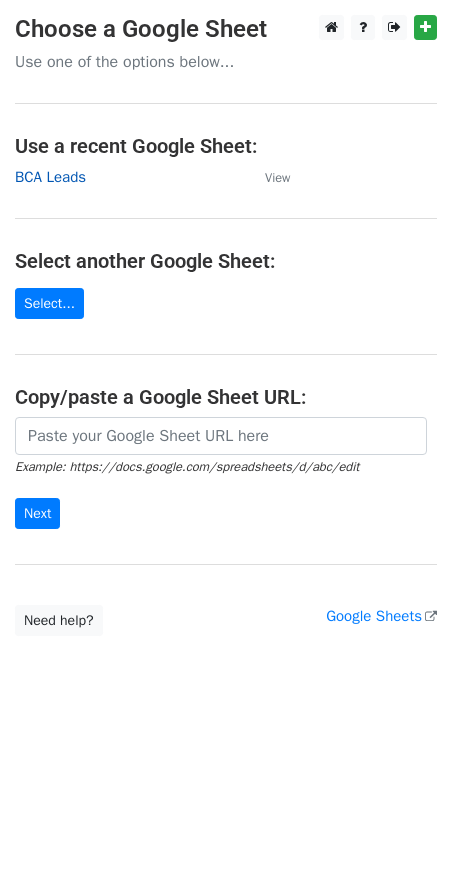 click on "BCA Leads" at bounding box center (50, 177) 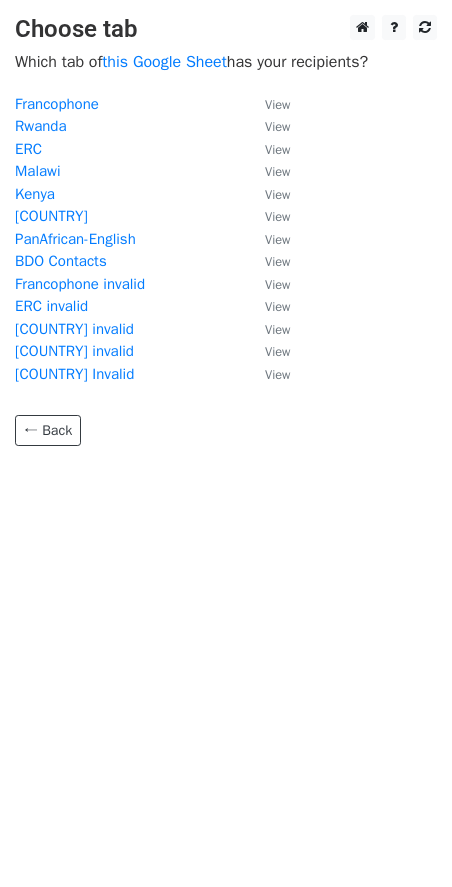 scroll, scrollTop: 0, scrollLeft: 0, axis: both 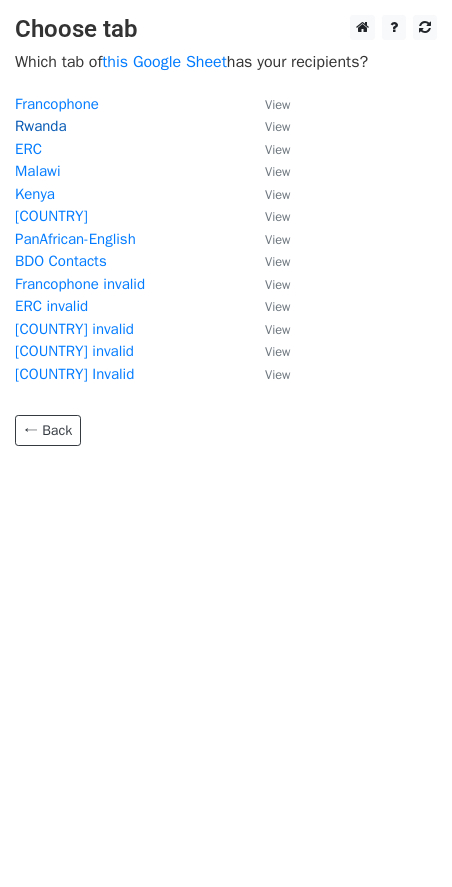 click on "Rwanda" at bounding box center (41, 126) 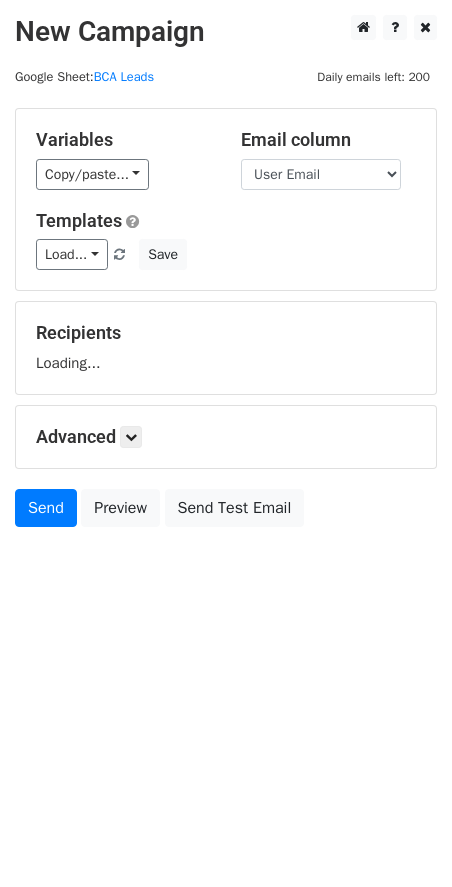 scroll, scrollTop: 0, scrollLeft: 0, axis: both 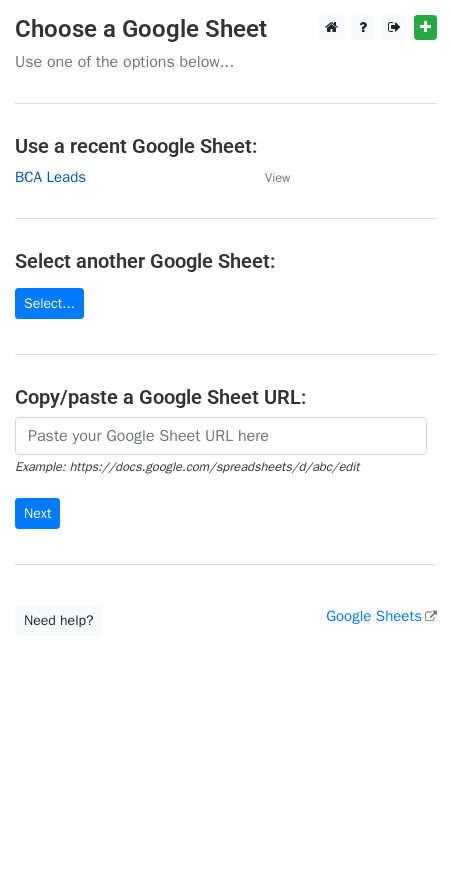 click on "BCA Leads" at bounding box center (50, 177) 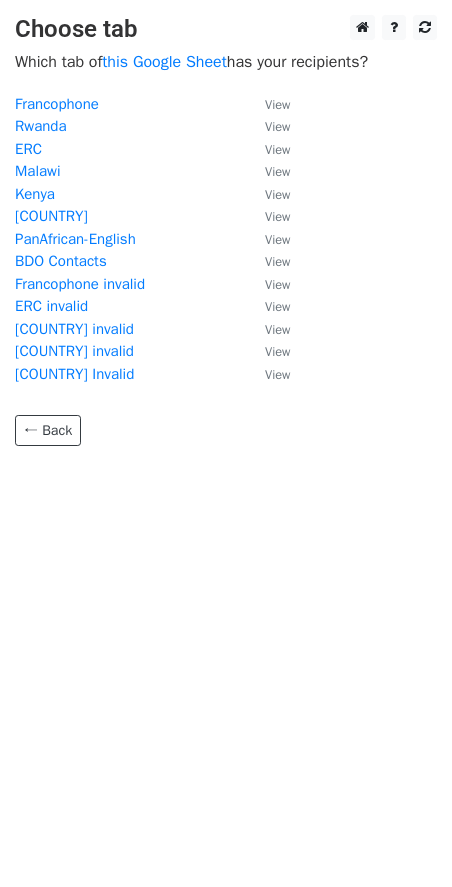 scroll, scrollTop: 0, scrollLeft: 0, axis: both 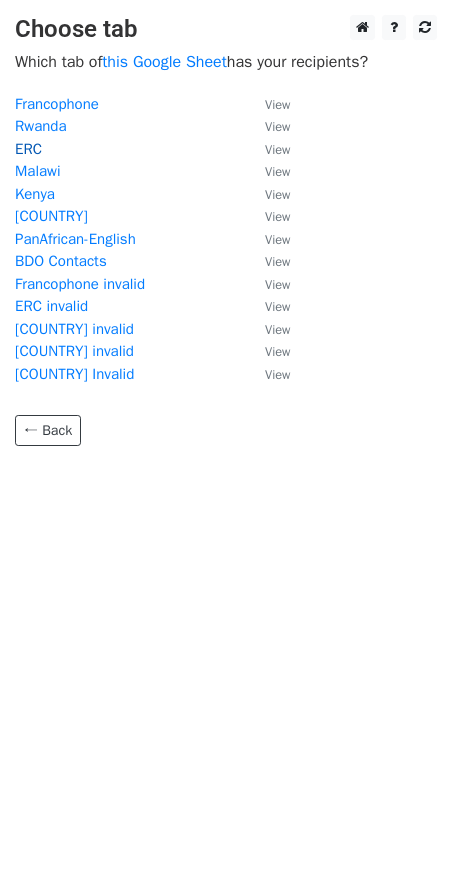 click on "ERC" at bounding box center (28, 149) 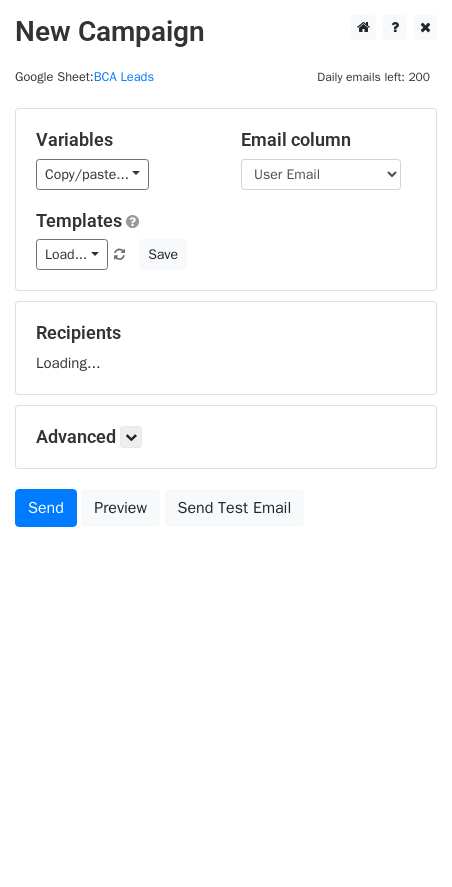 scroll, scrollTop: 0, scrollLeft: 0, axis: both 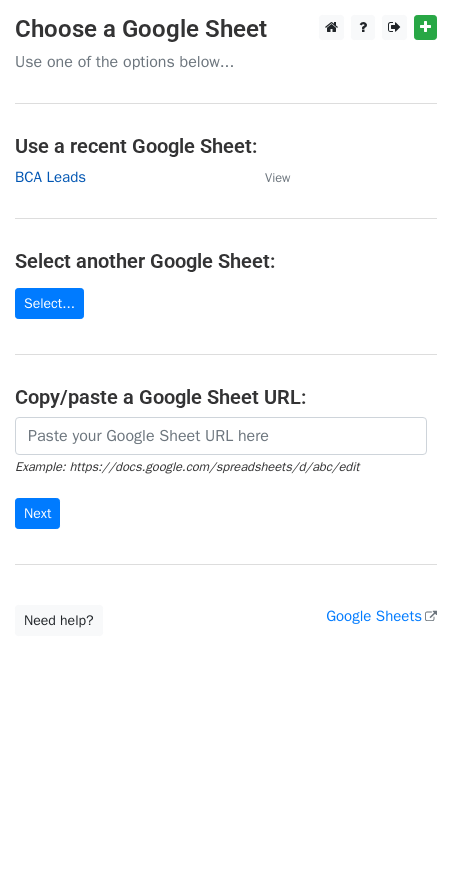 click on "BCA Leads" at bounding box center (50, 177) 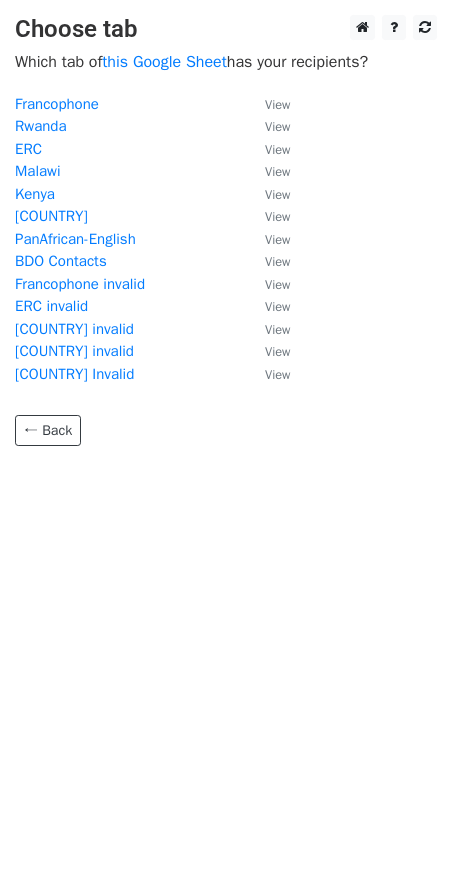 scroll, scrollTop: 0, scrollLeft: 0, axis: both 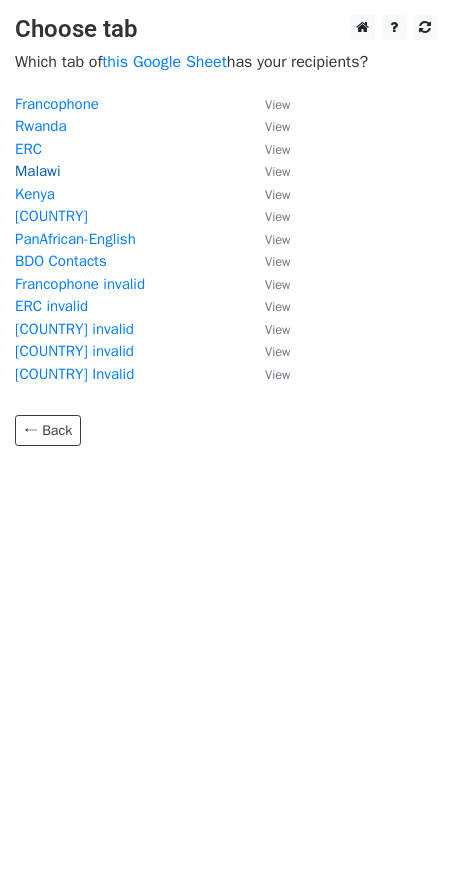 click on "Malawi" at bounding box center (38, 171) 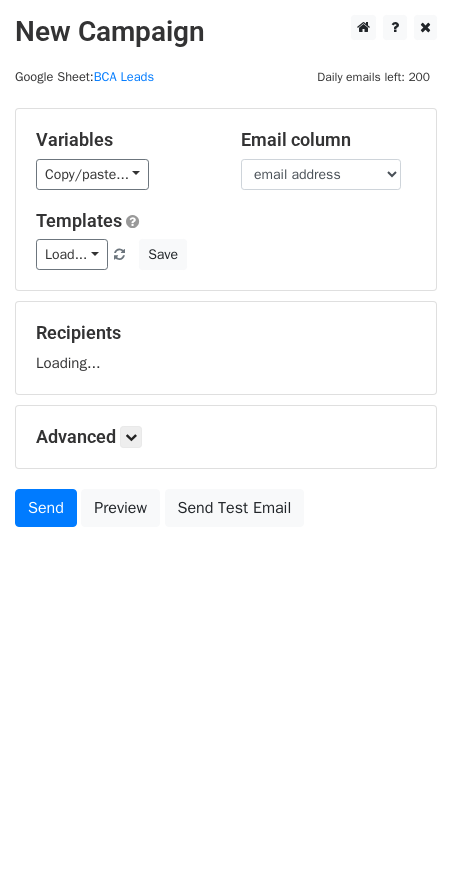 scroll, scrollTop: 0, scrollLeft: 0, axis: both 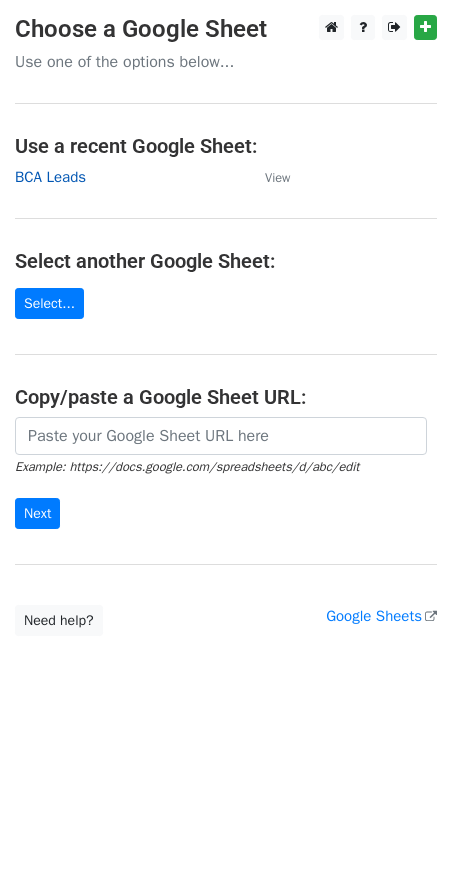 click on "BCA Leads" at bounding box center [50, 177] 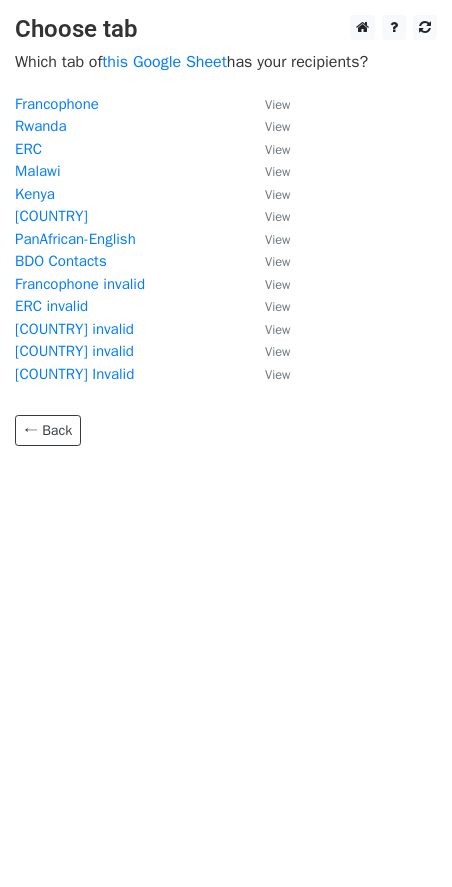 scroll, scrollTop: 0, scrollLeft: 0, axis: both 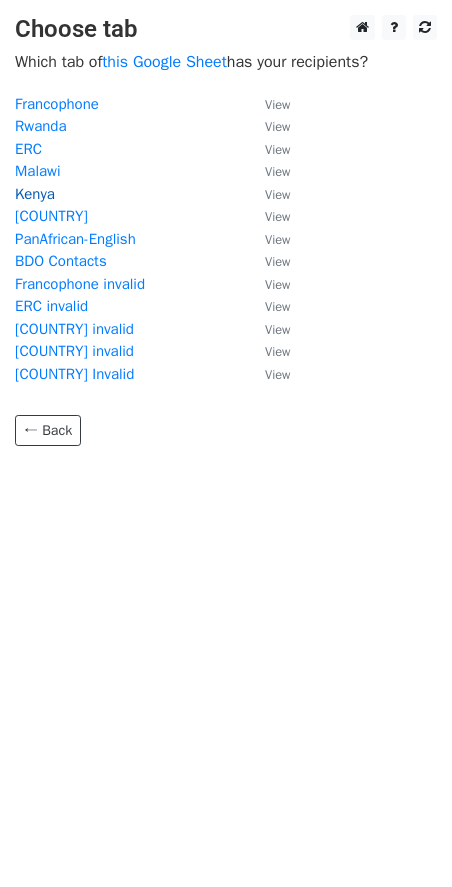 click on "Kenya" at bounding box center (35, 194) 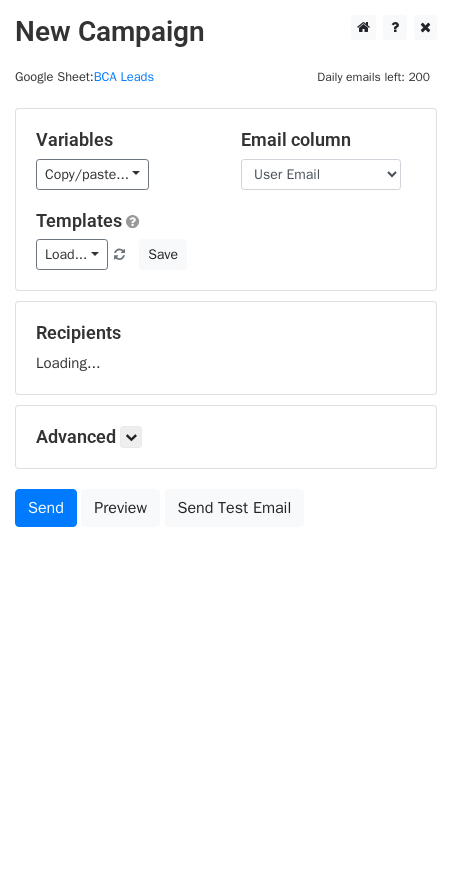 scroll, scrollTop: 0, scrollLeft: 0, axis: both 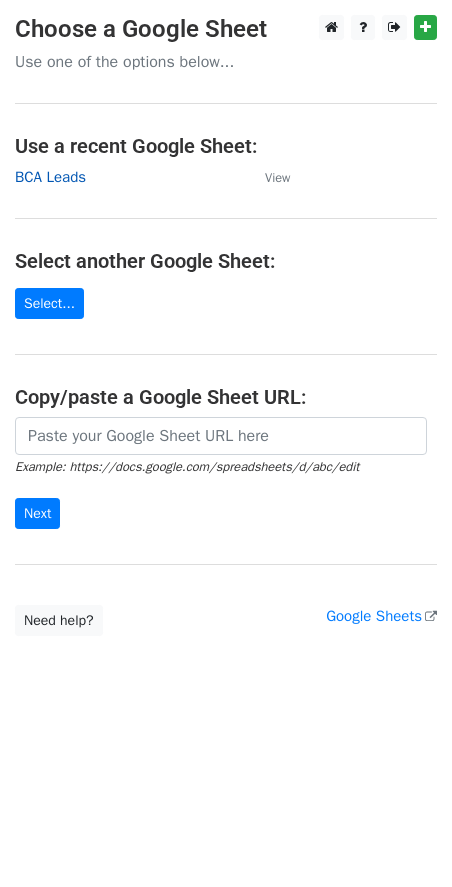 click on "BCA Leads" at bounding box center (50, 177) 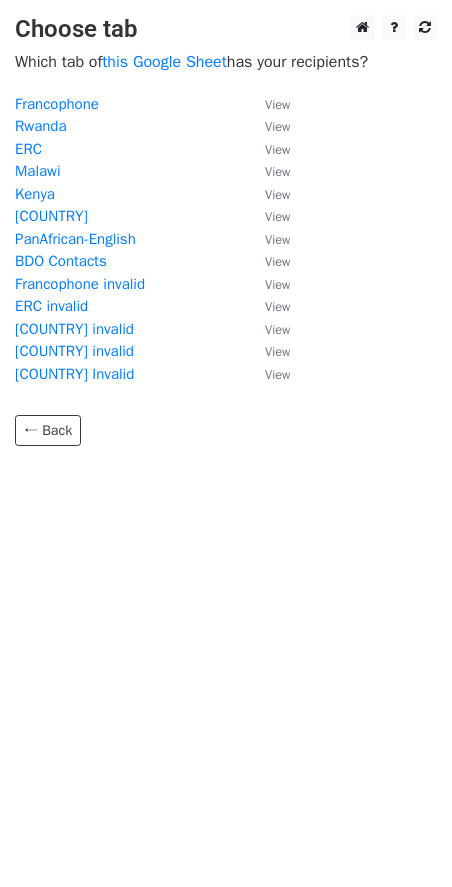 scroll, scrollTop: 0, scrollLeft: 0, axis: both 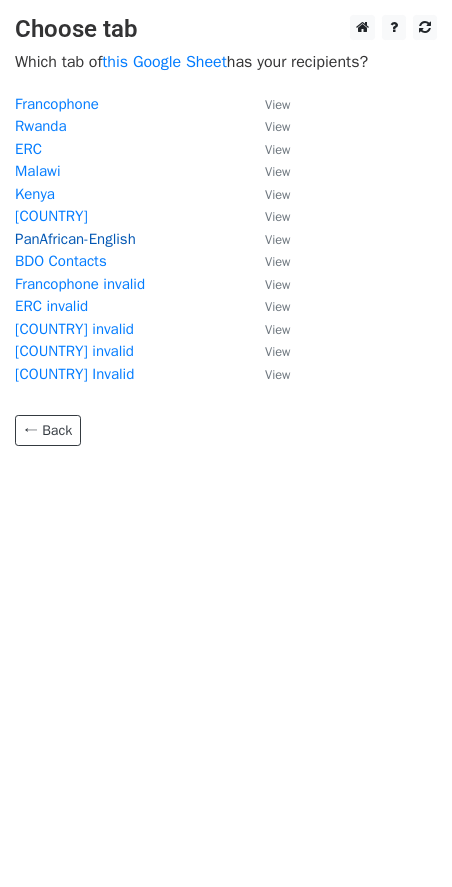 click on "PanAfrican-English" at bounding box center [75, 239] 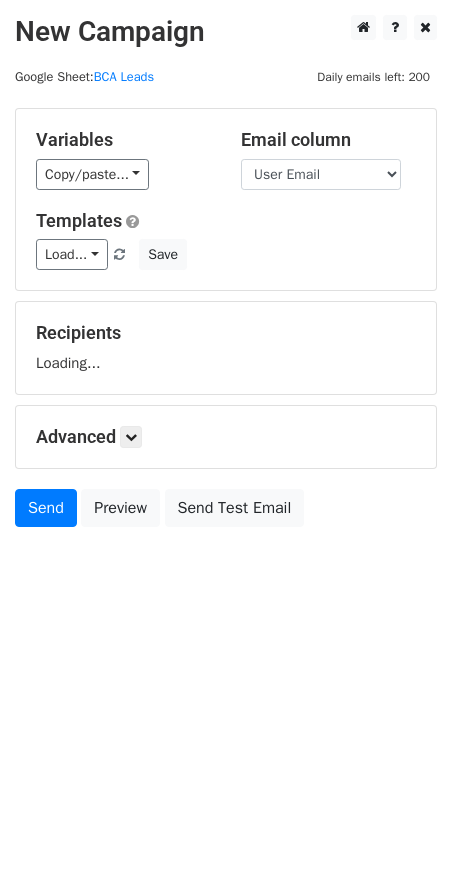 scroll, scrollTop: 0, scrollLeft: 0, axis: both 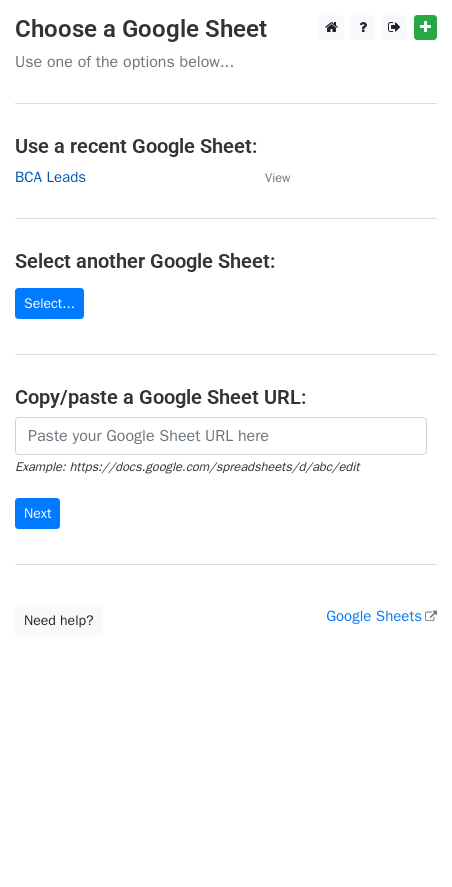 click on "BCA Leads" at bounding box center (50, 177) 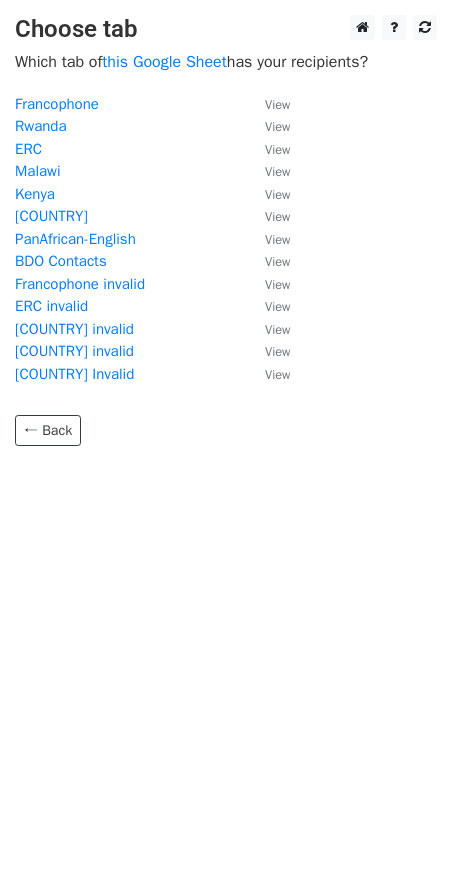 scroll, scrollTop: 0, scrollLeft: 0, axis: both 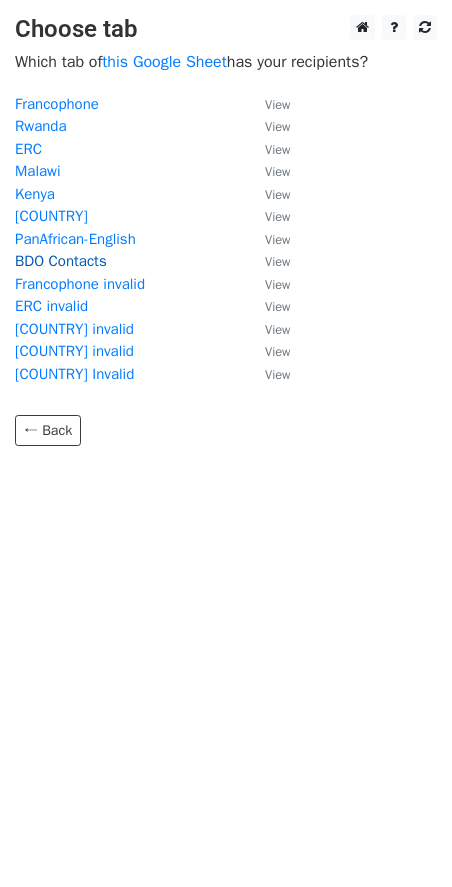 click on "BDO Contacts" at bounding box center (61, 261) 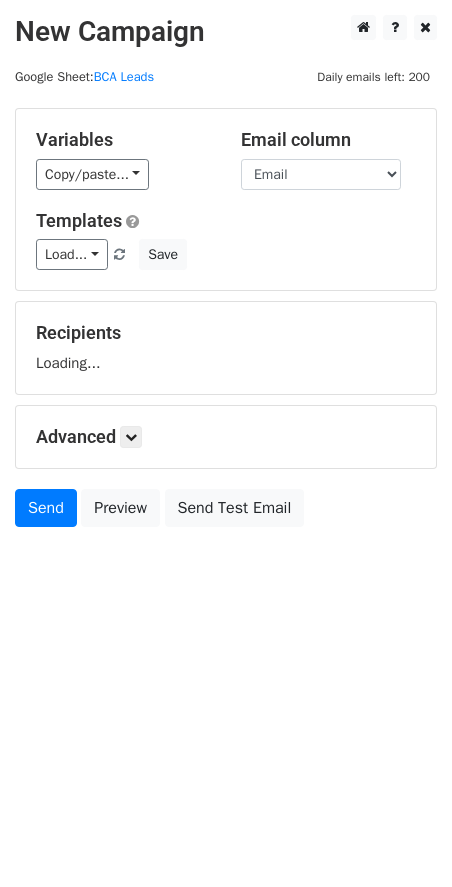 scroll, scrollTop: 0, scrollLeft: 0, axis: both 